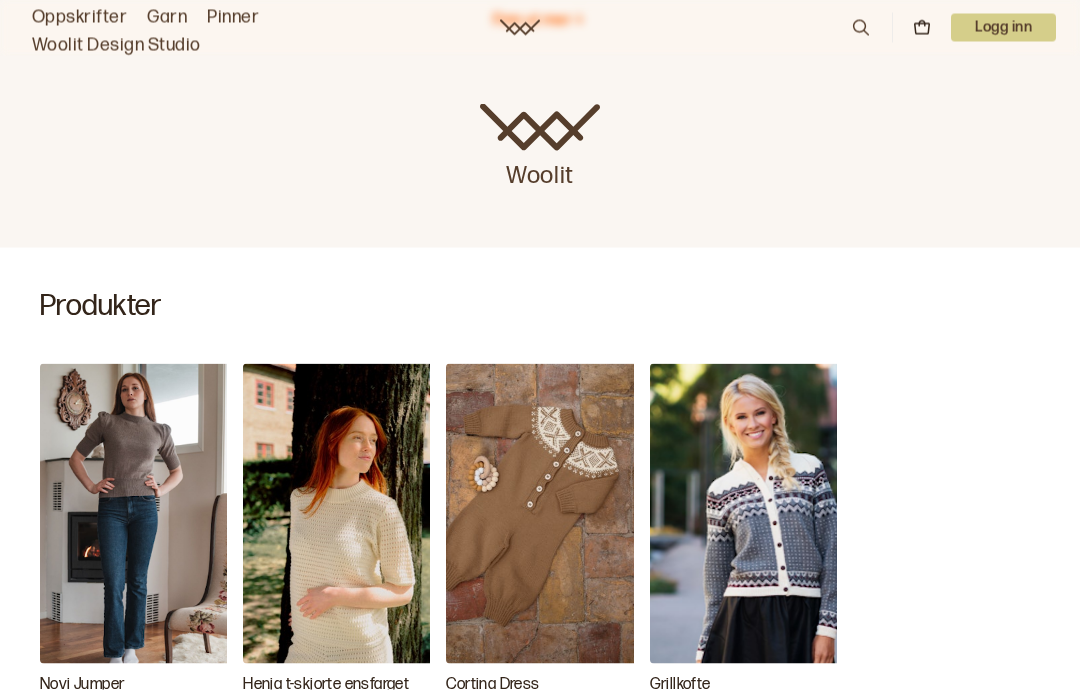 scroll, scrollTop: 387, scrollLeft: 0, axis: vertical 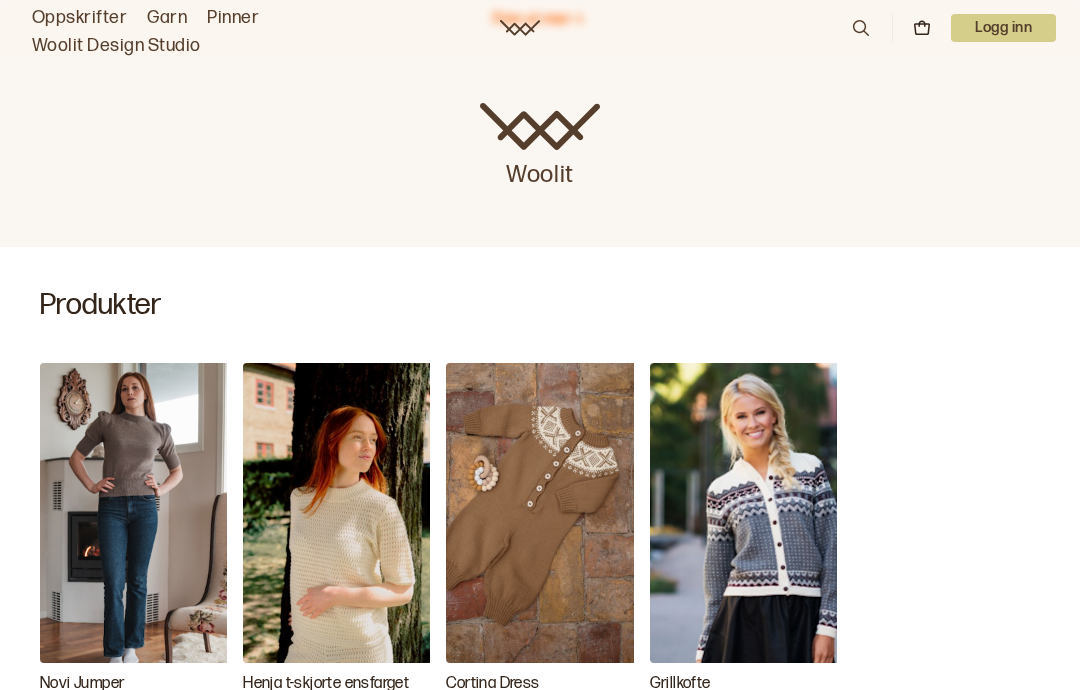 click at bounding box center (343, 513) 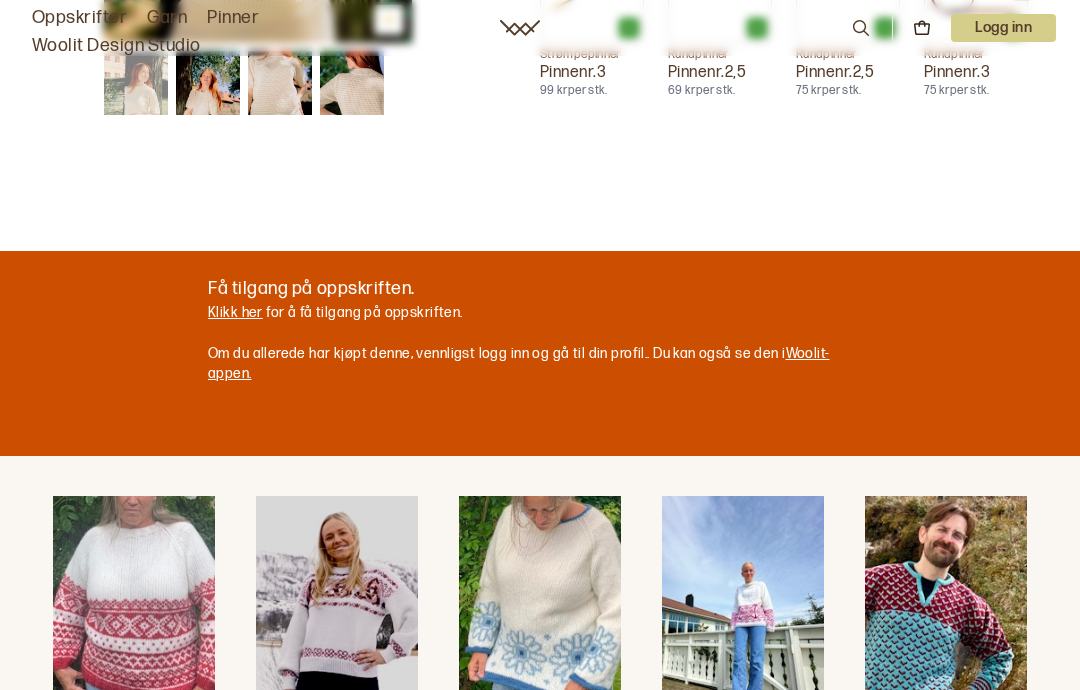 scroll, scrollTop: 798, scrollLeft: 0, axis: vertical 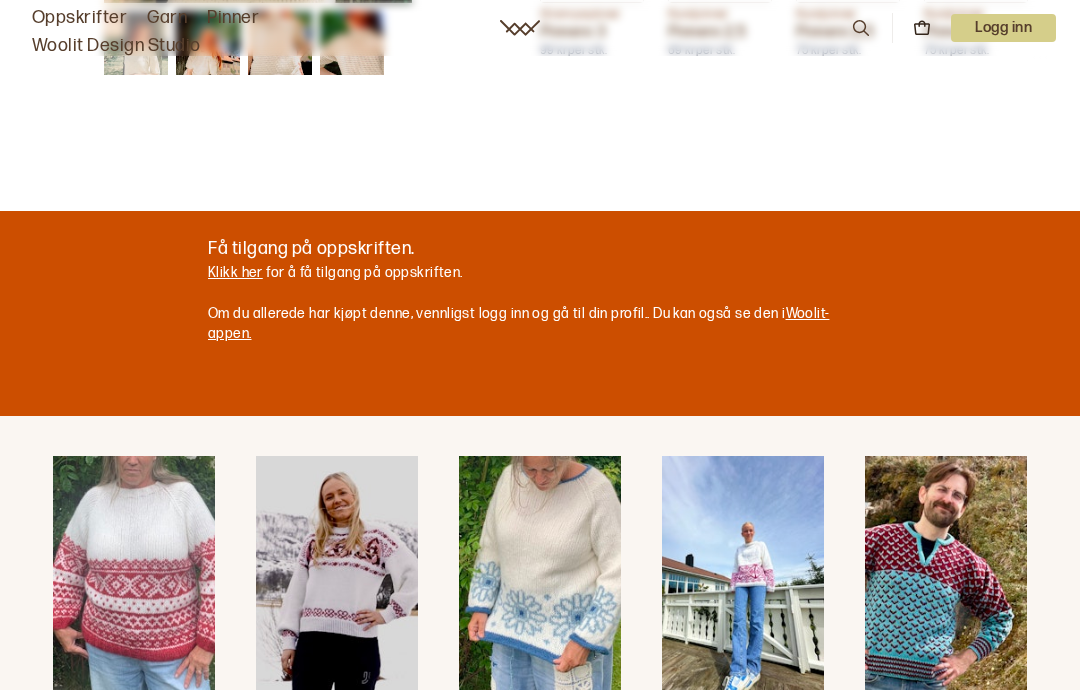 click on "Klikk her" at bounding box center (235, 272) 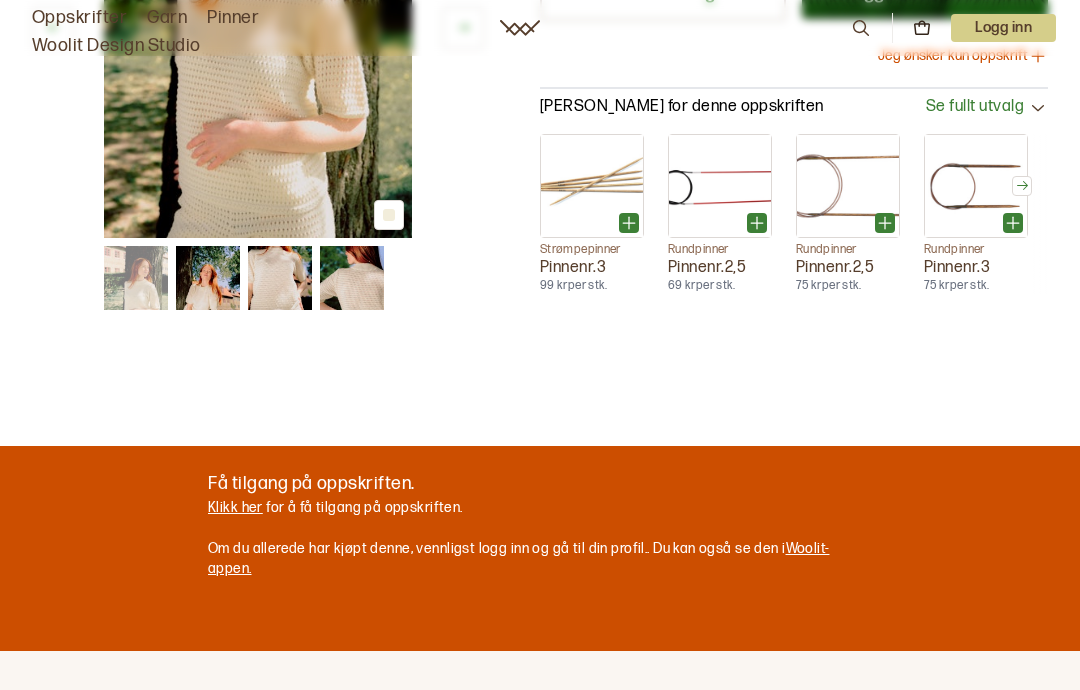 scroll, scrollTop: 566, scrollLeft: 0, axis: vertical 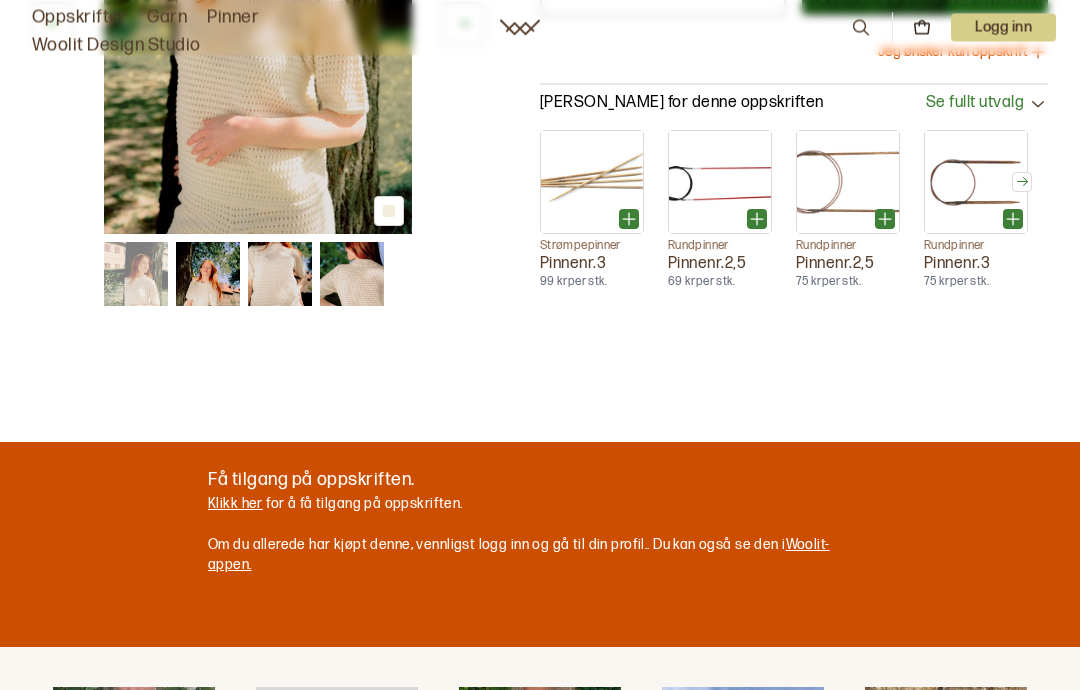 click on "Klikk her" at bounding box center [235, 504] 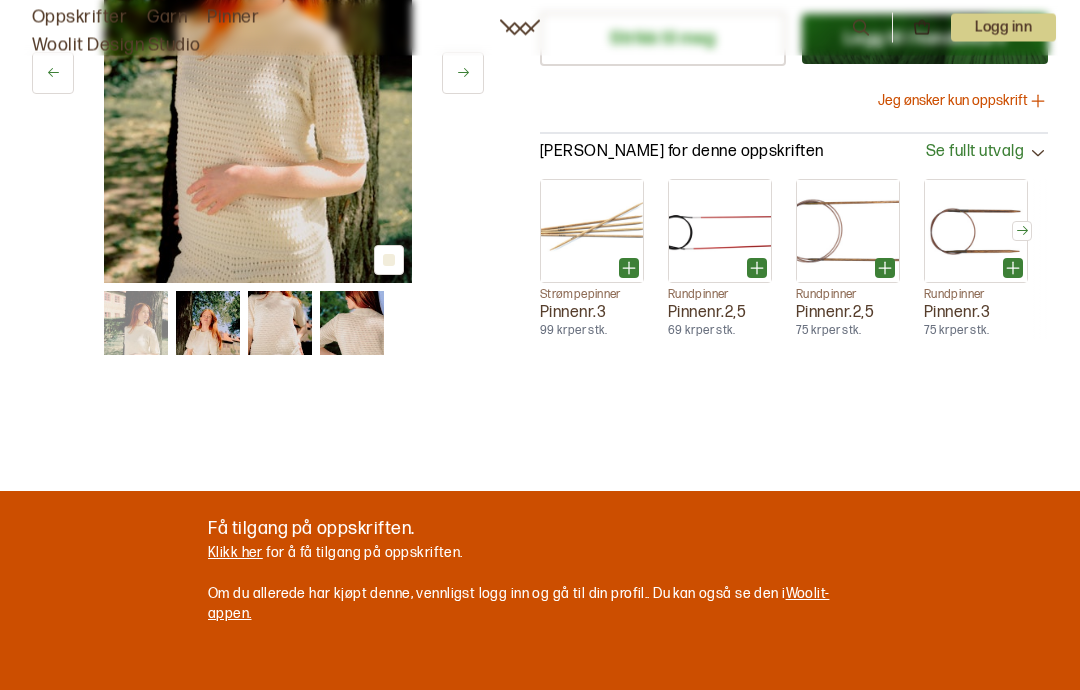 scroll, scrollTop: 511, scrollLeft: 0, axis: vertical 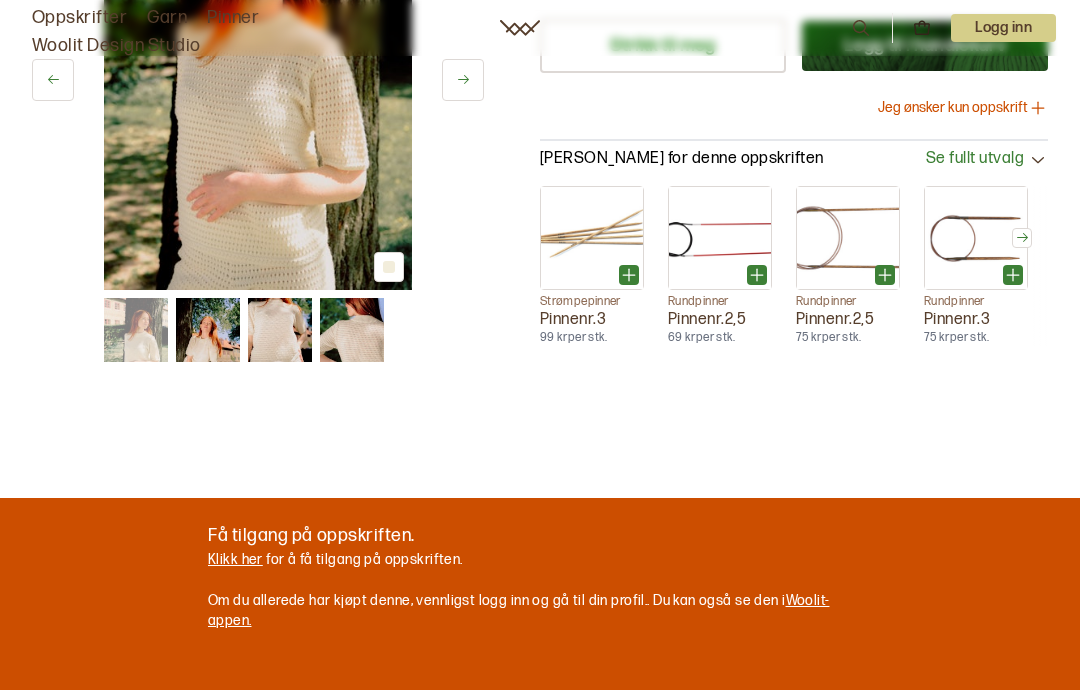 click at bounding box center [136, 330] 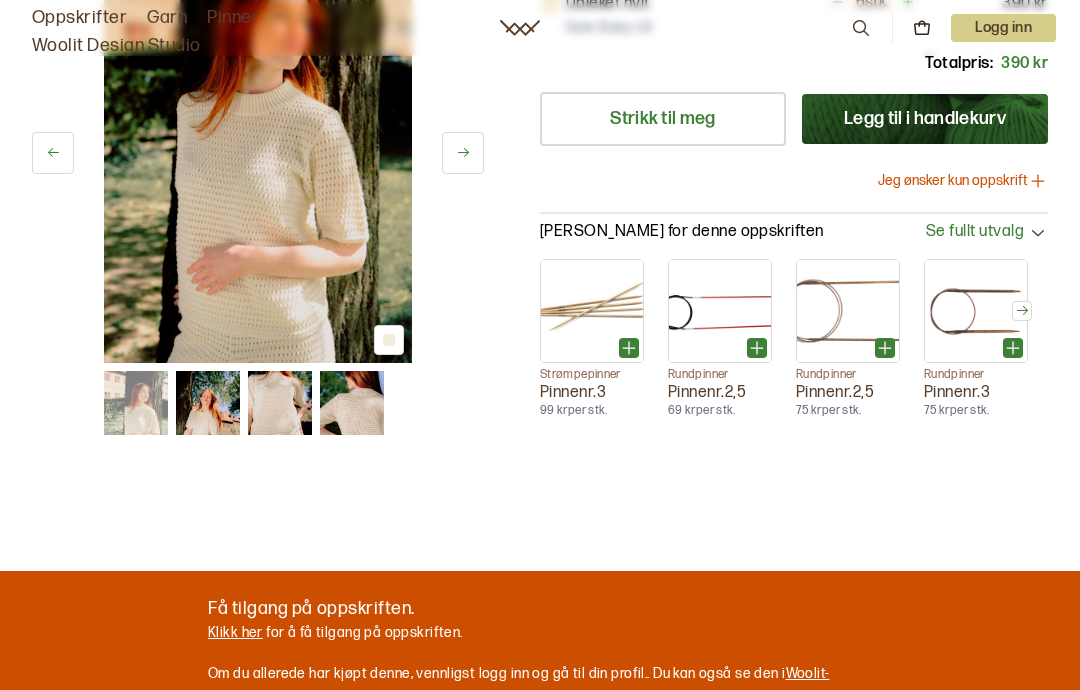 scroll, scrollTop: 328, scrollLeft: 0, axis: vertical 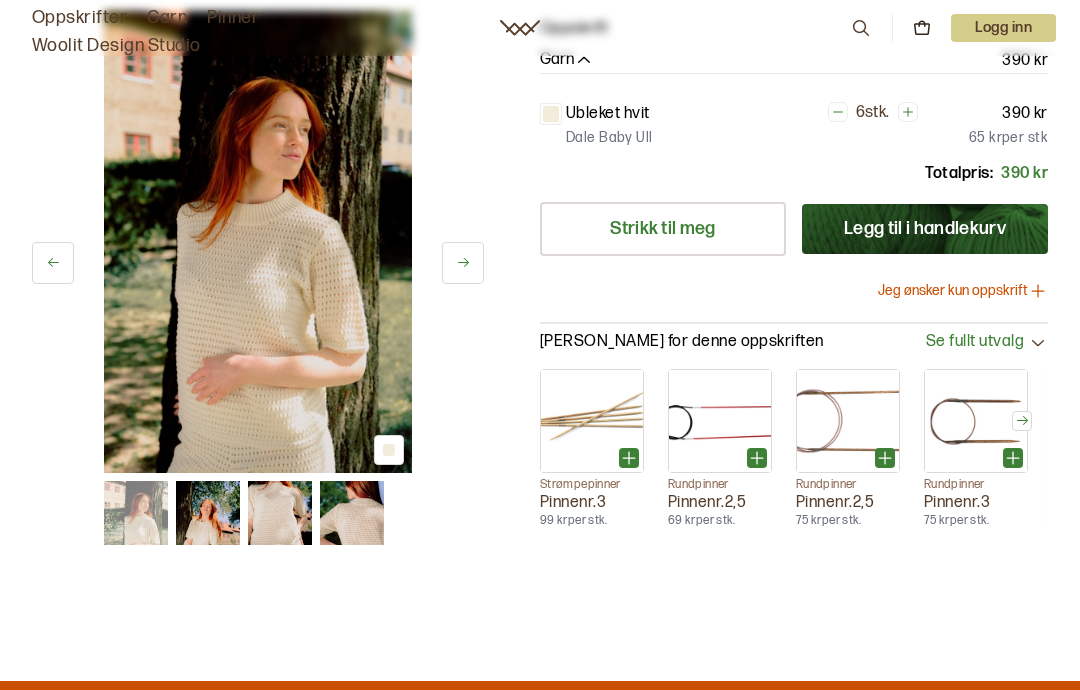 click on "1 av 4" at bounding box center (258, 242) 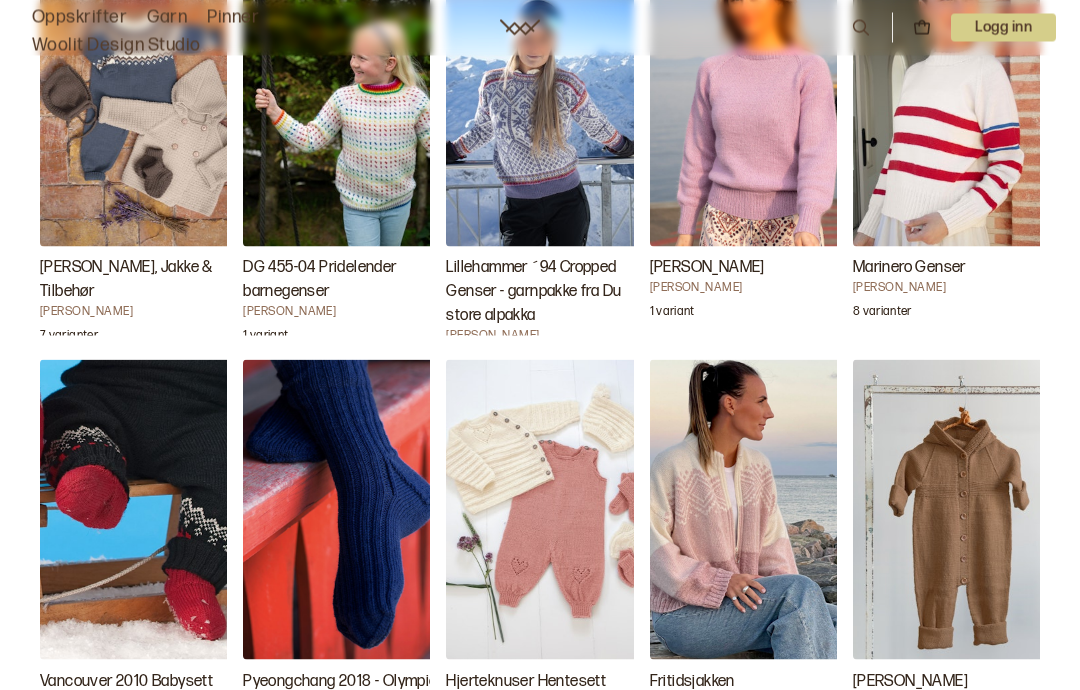 scroll, scrollTop: 2135, scrollLeft: 0, axis: vertical 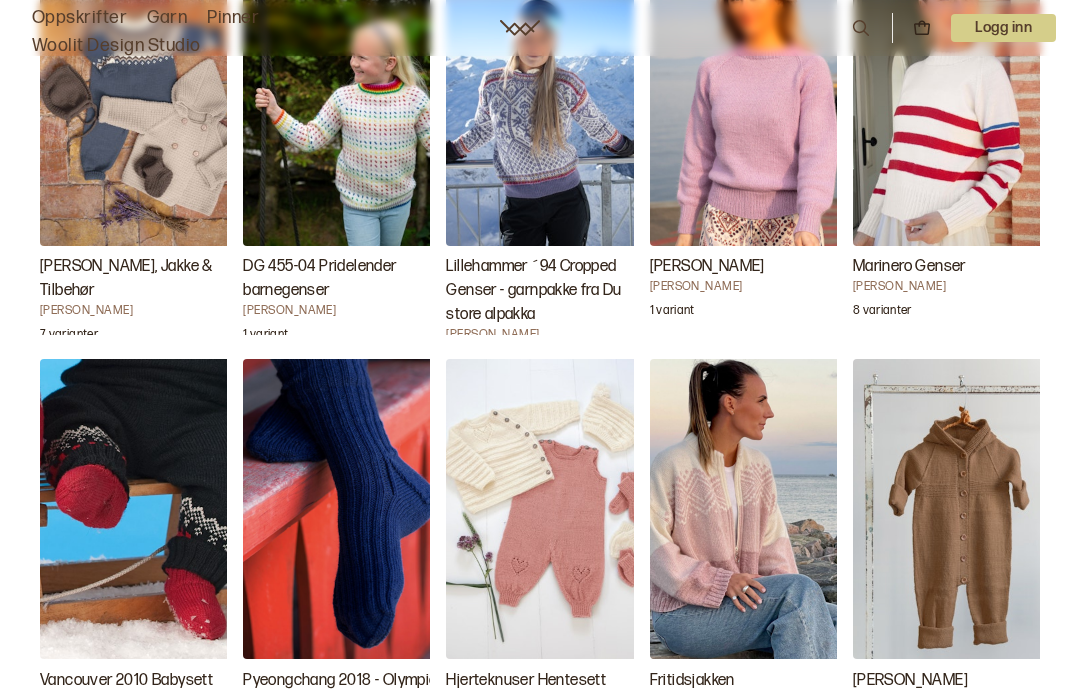 click at bounding box center (750, 509) 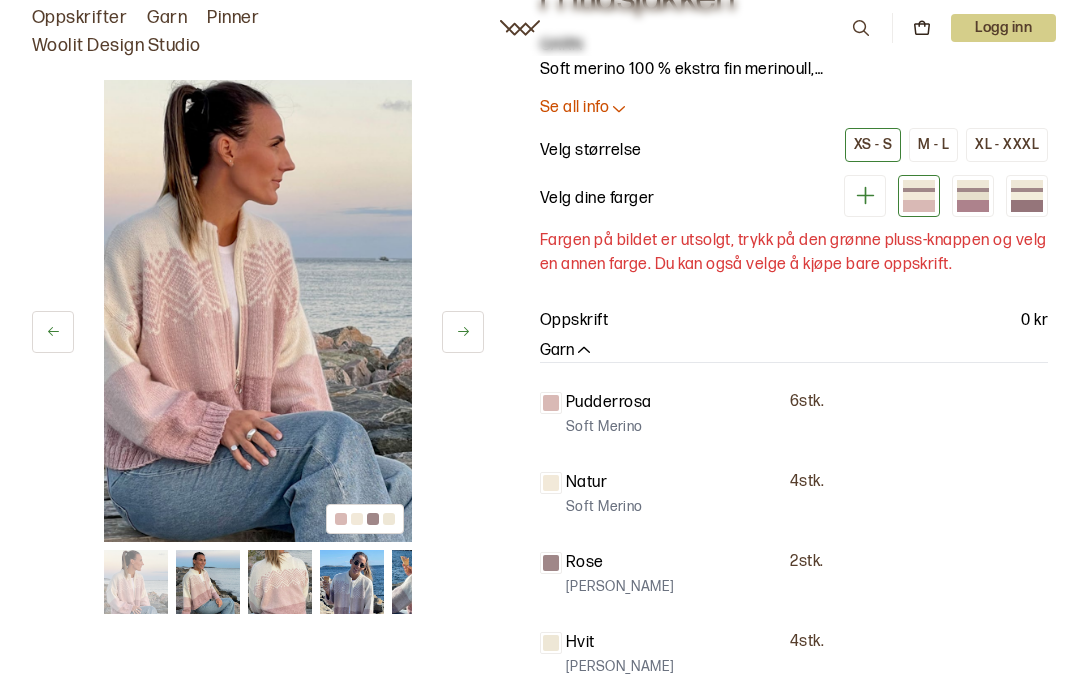scroll, scrollTop: 121, scrollLeft: 0, axis: vertical 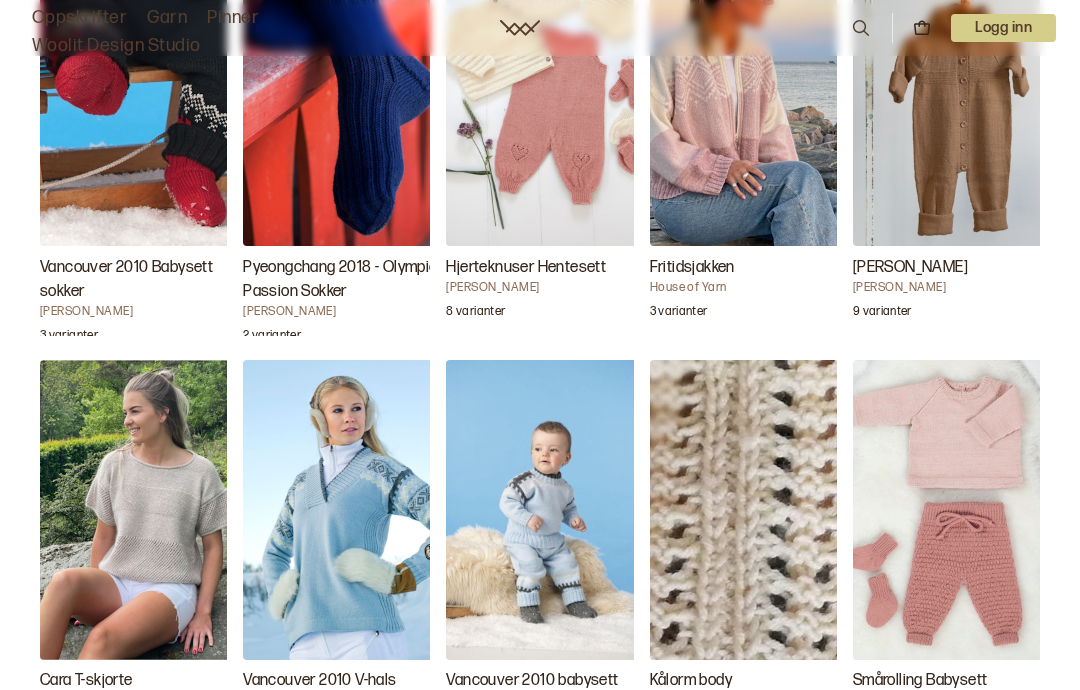 click at bounding box center (140, 510) 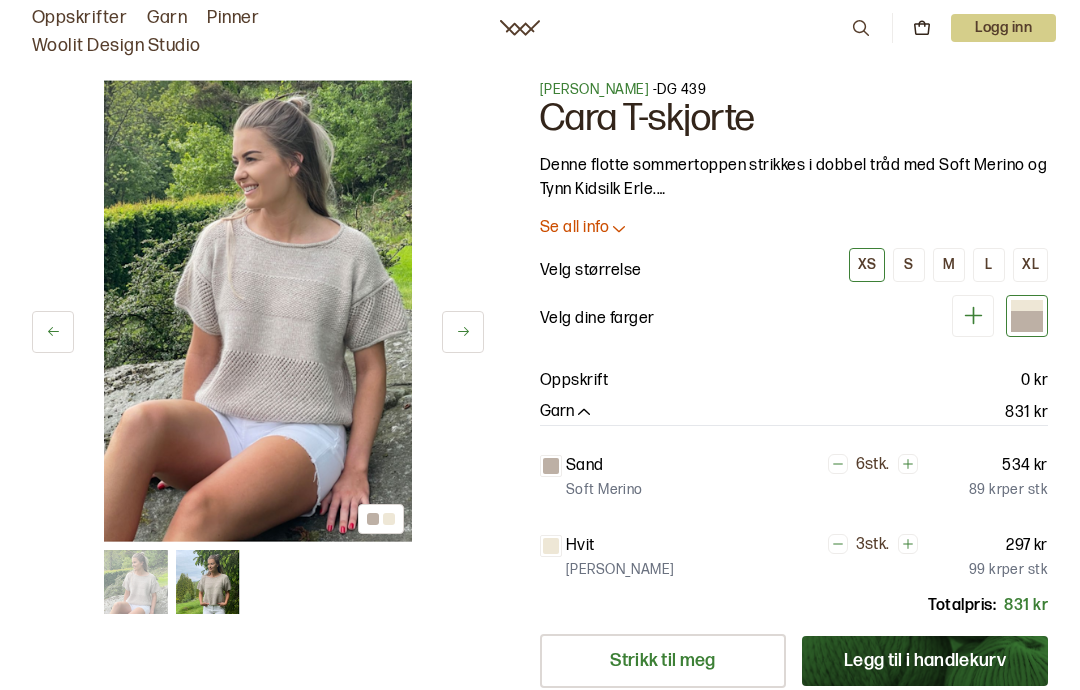 scroll, scrollTop: 0, scrollLeft: 0, axis: both 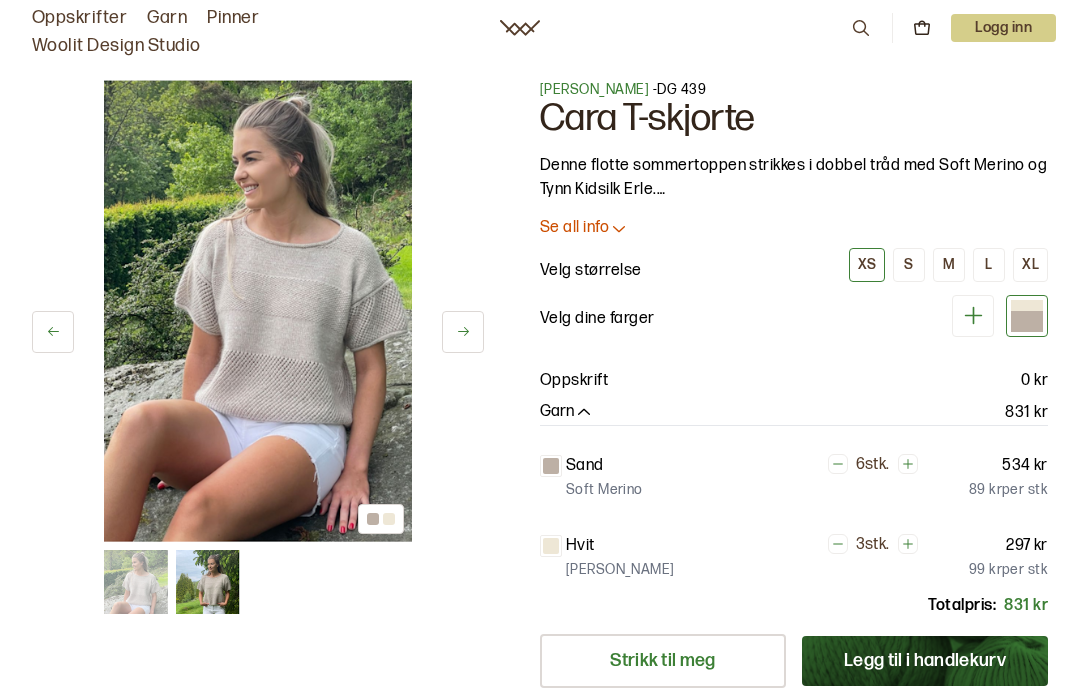 click at bounding box center (258, 311) 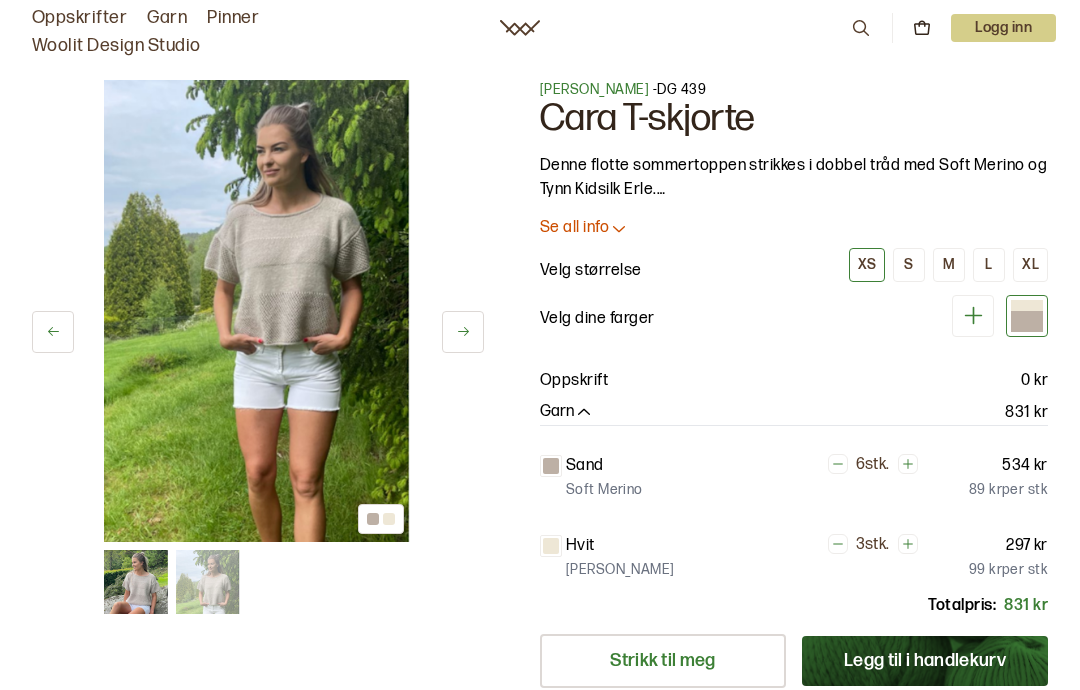click at bounding box center [463, 332] 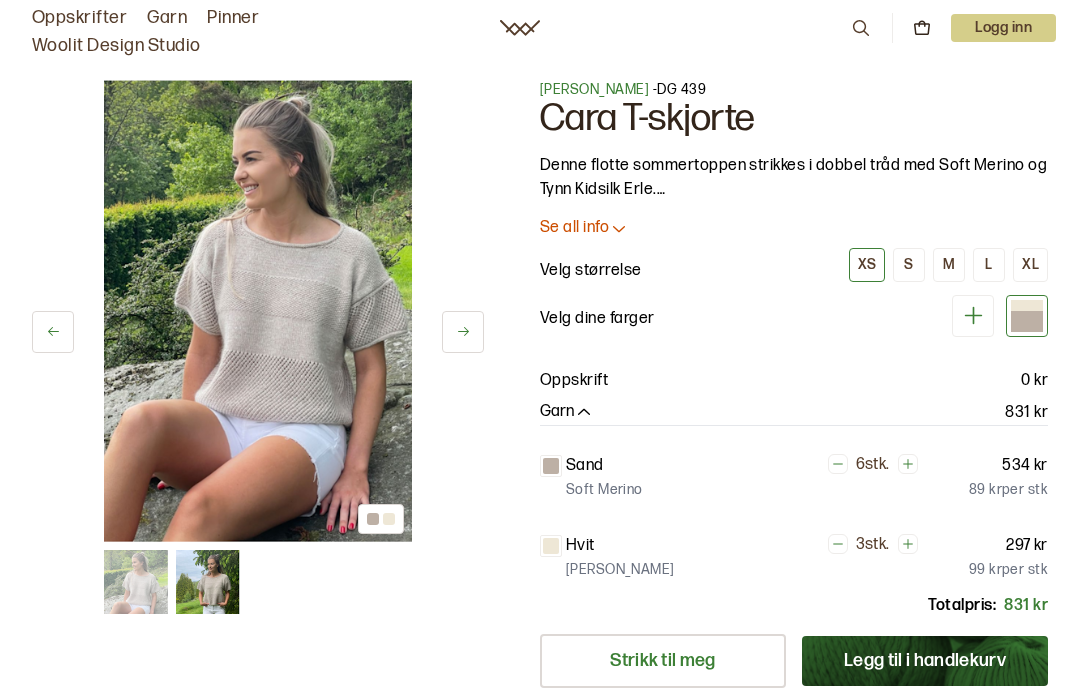 click at bounding box center (463, 332) 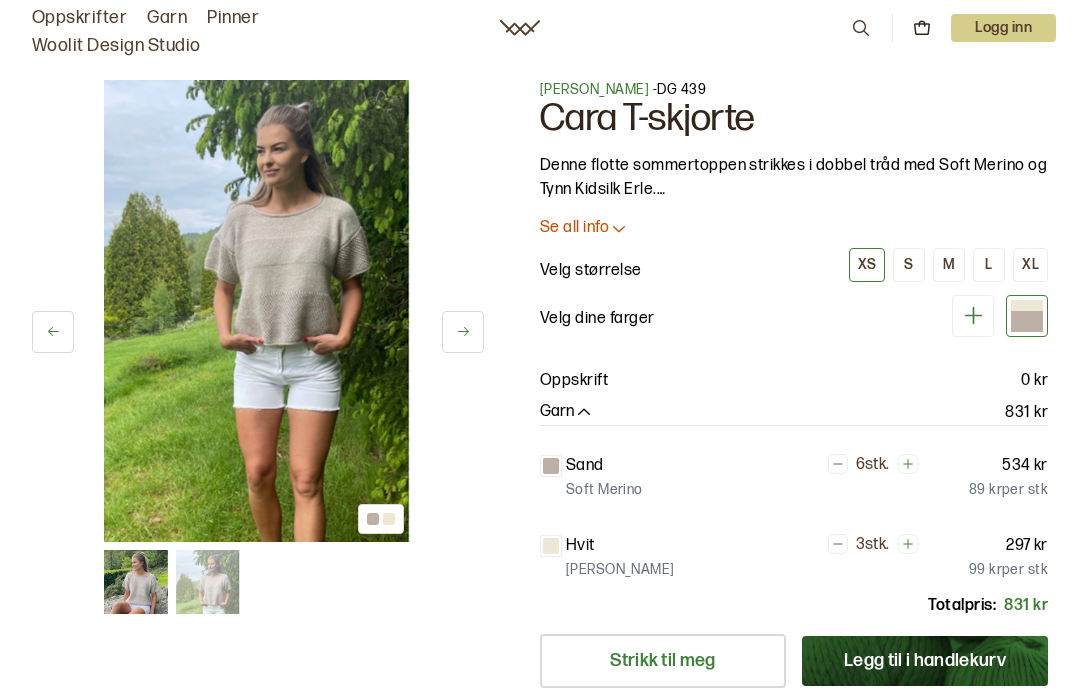 click at bounding box center [463, 332] 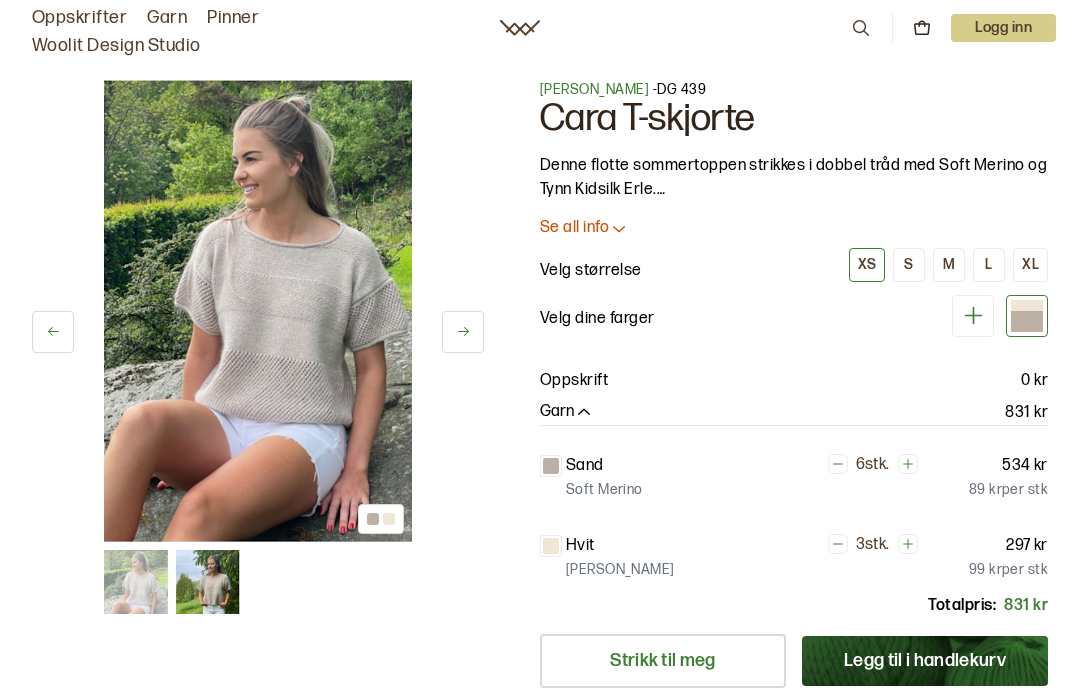 click at bounding box center [463, 332] 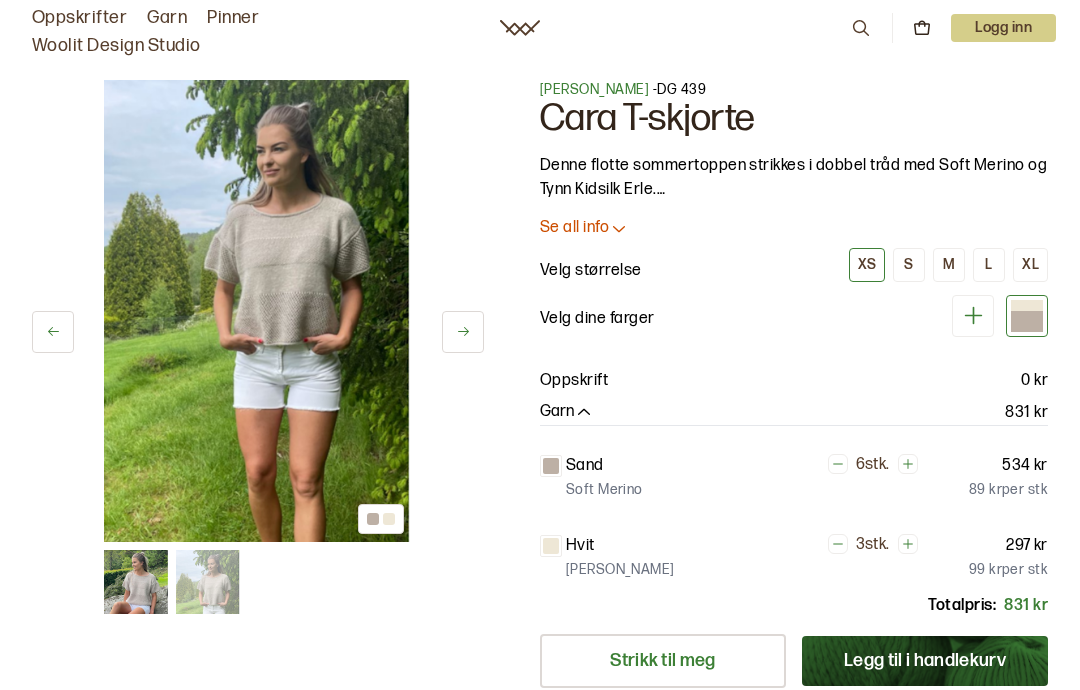 click at bounding box center (463, 332) 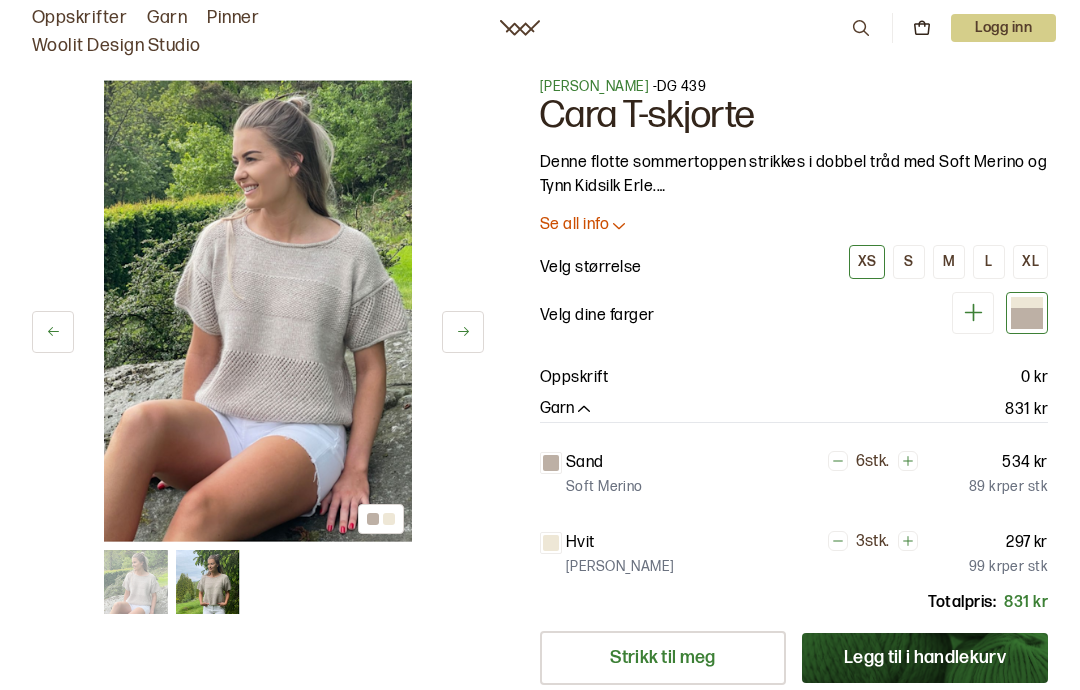 scroll, scrollTop: 0, scrollLeft: 0, axis: both 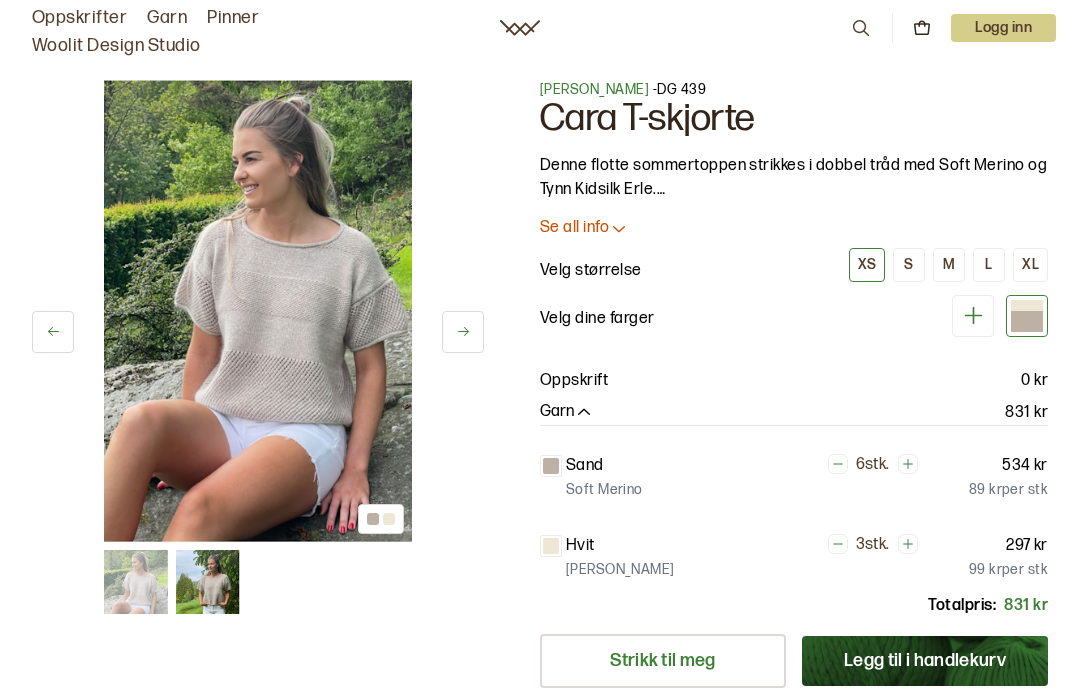 click at bounding box center (1027, 321) 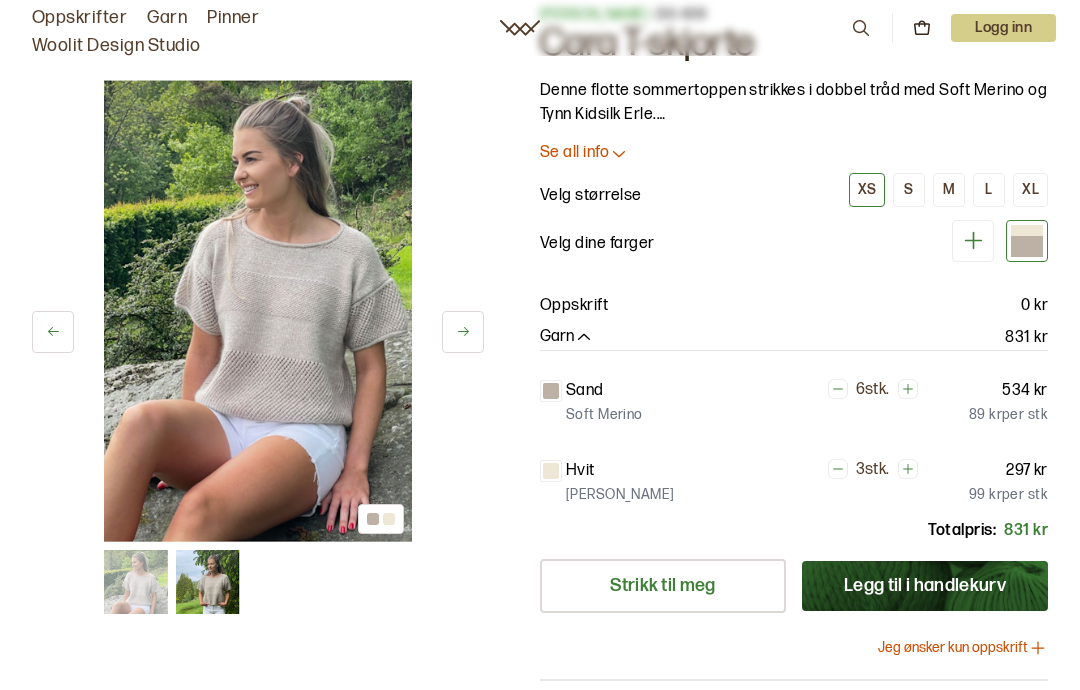 scroll, scrollTop: 74, scrollLeft: 0, axis: vertical 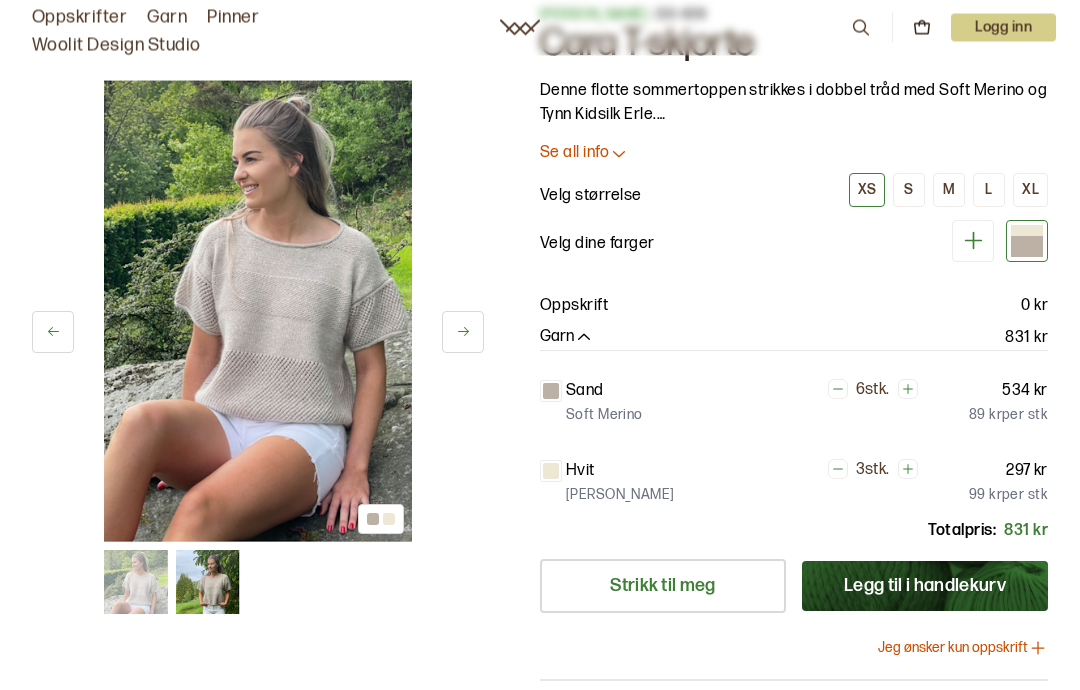 click 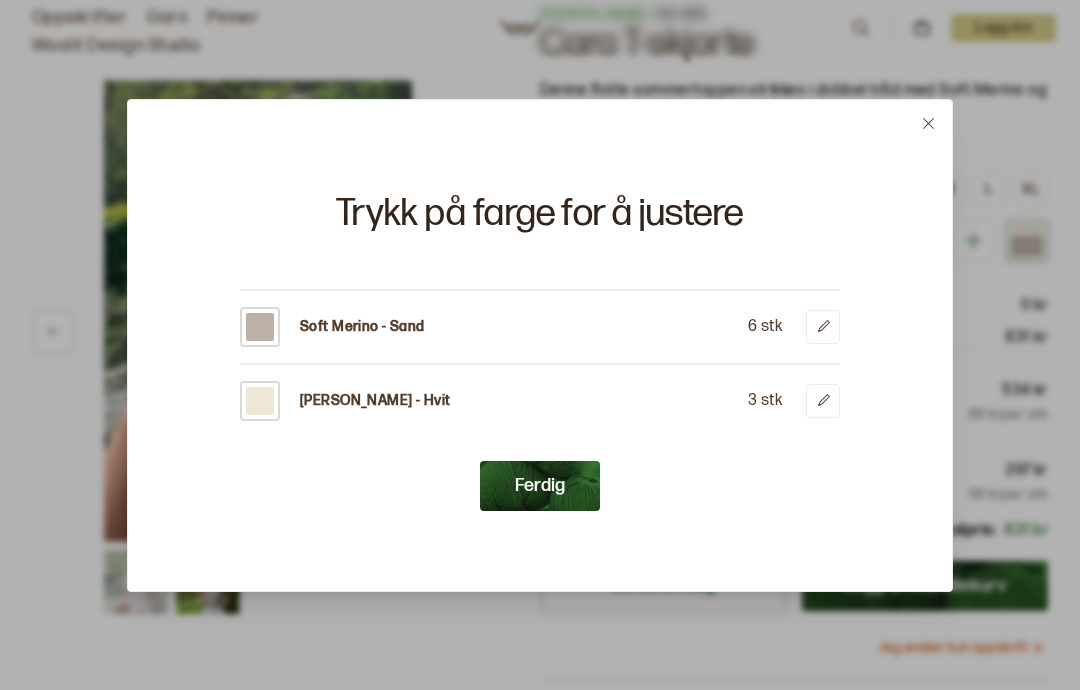 click on "Trykk på farge for å justere Soft Merino - Sand 6 stk Tynn Erle - Hvit 3 stk Ferdig" at bounding box center (540, 353) 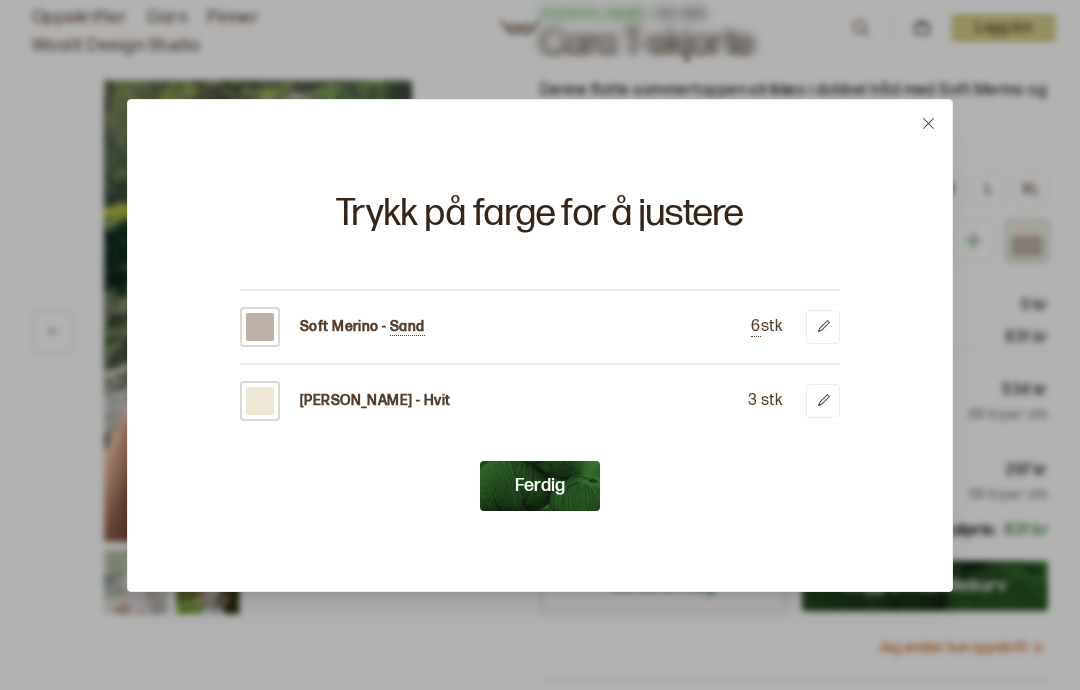 click on "Soft Merino -   Sand" at bounding box center [362, 327] 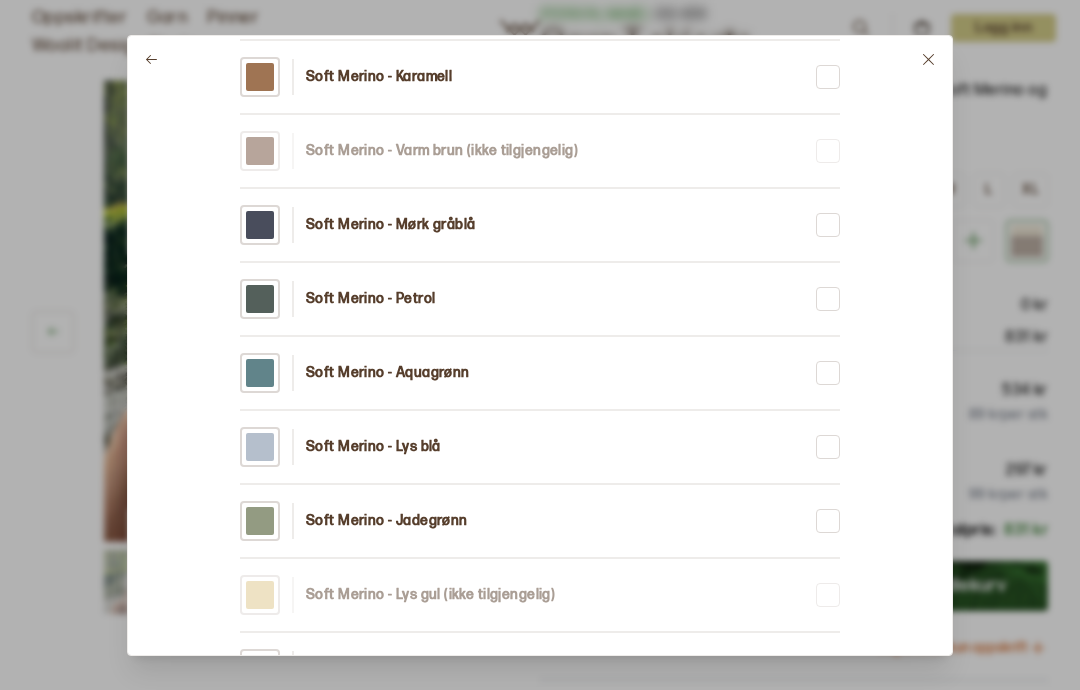 scroll, scrollTop: 2257, scrollLeft: 0, axis: vertical 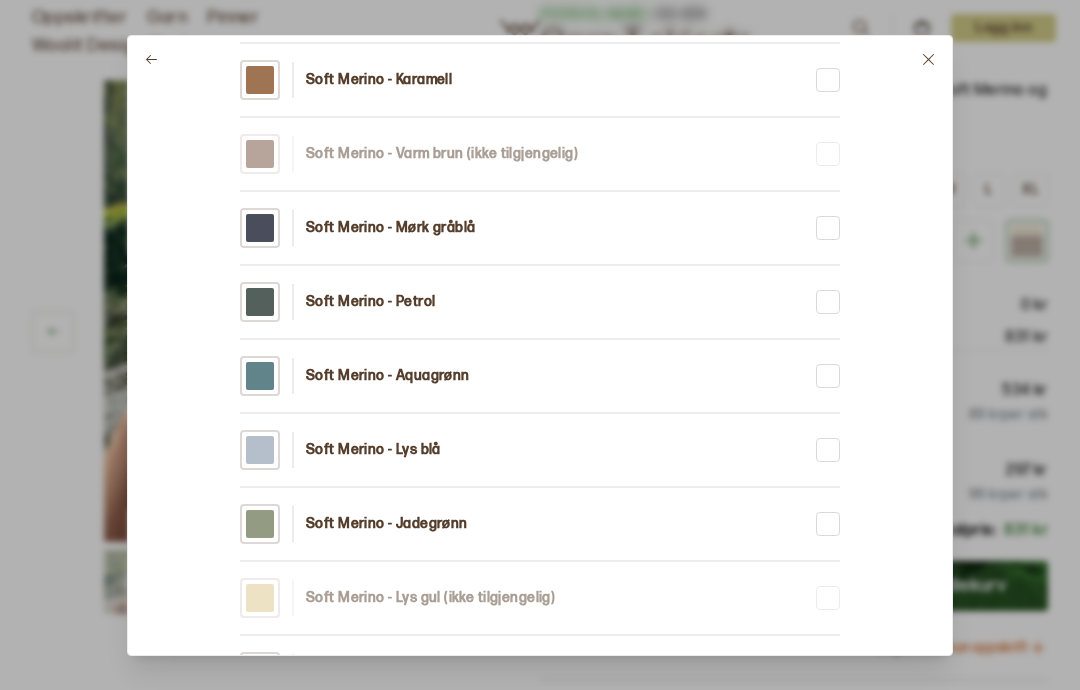 click on "Soft Merino - Lys blå" at bounding box center [373, 450] 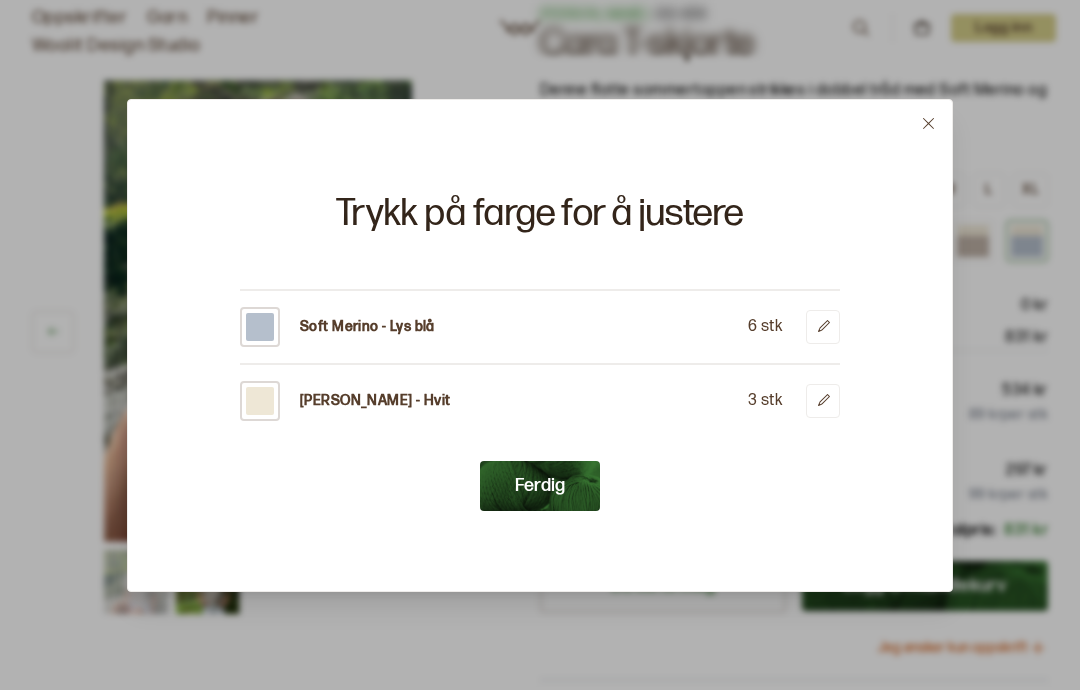 click at bounding box center [928, 123] 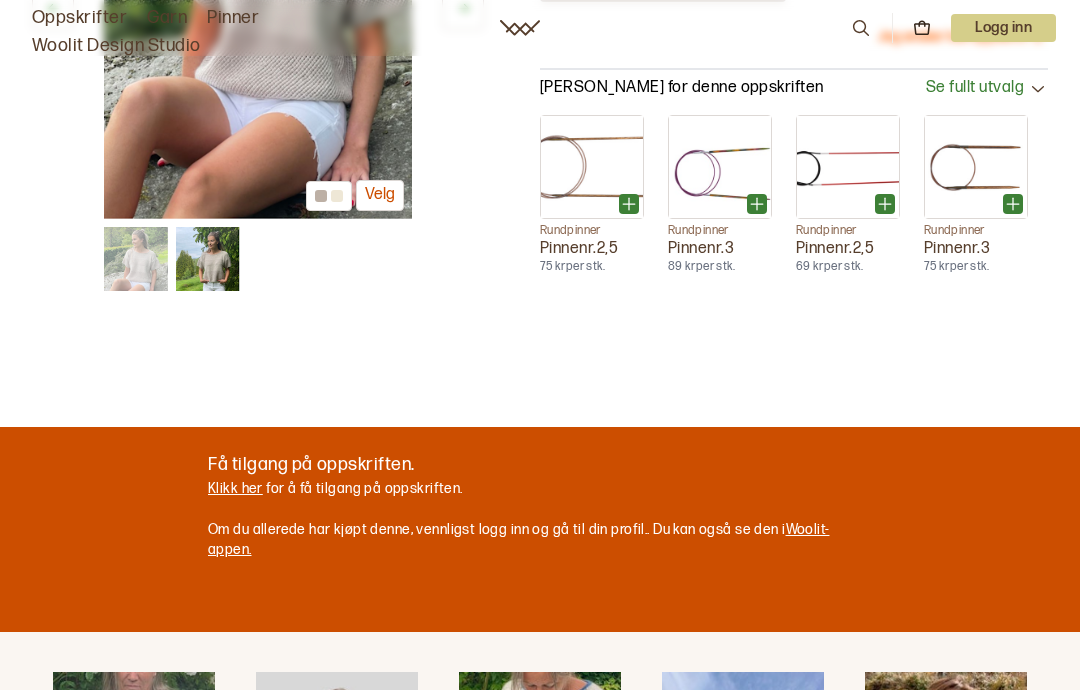 scroll, scrollTop: 697, scrollLeft: 0, axis: vertical 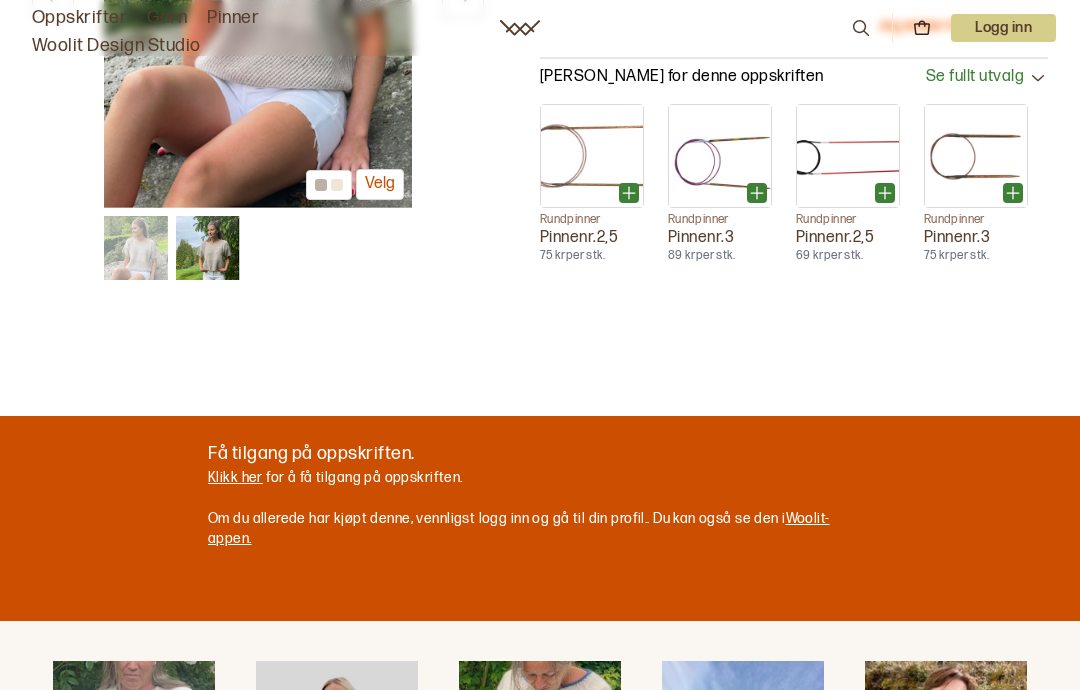click on "Klikk her" at bounding box center [235, 477] 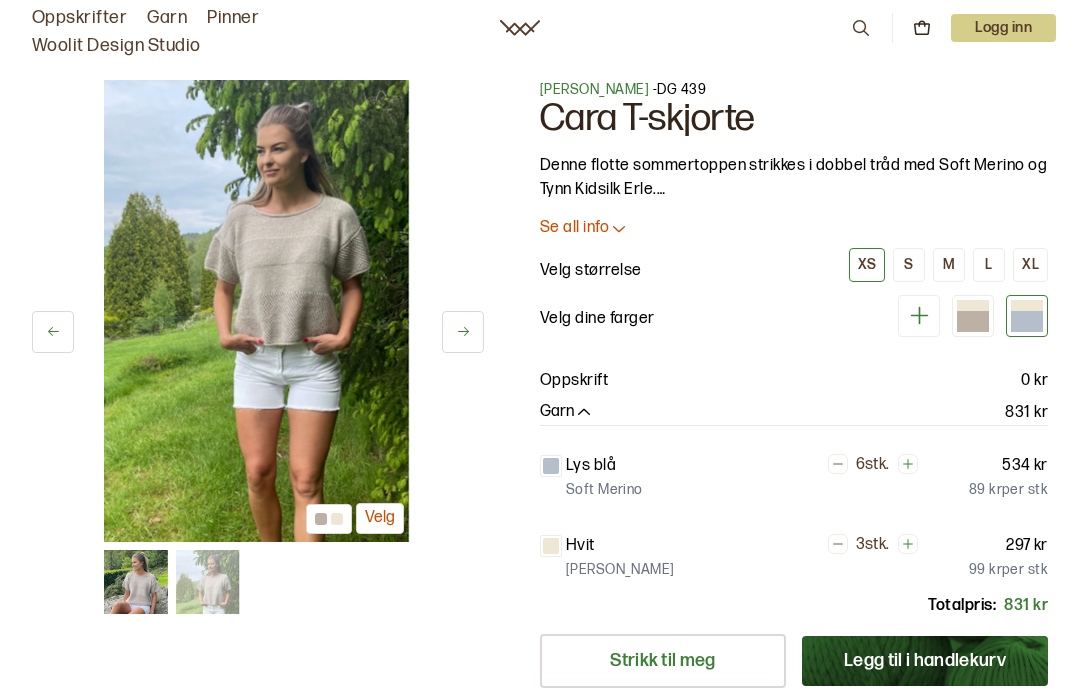 click at bounding box center (208, 582) 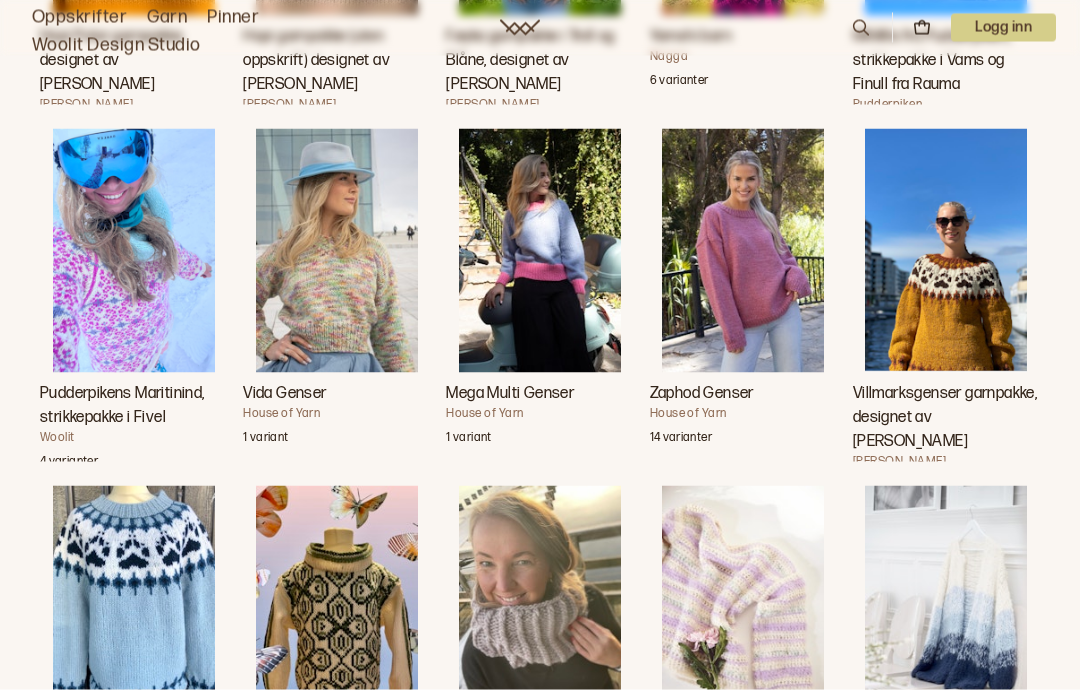 scroll, scrollTop: 5203, scrollLeft: 0, axis: vertical 